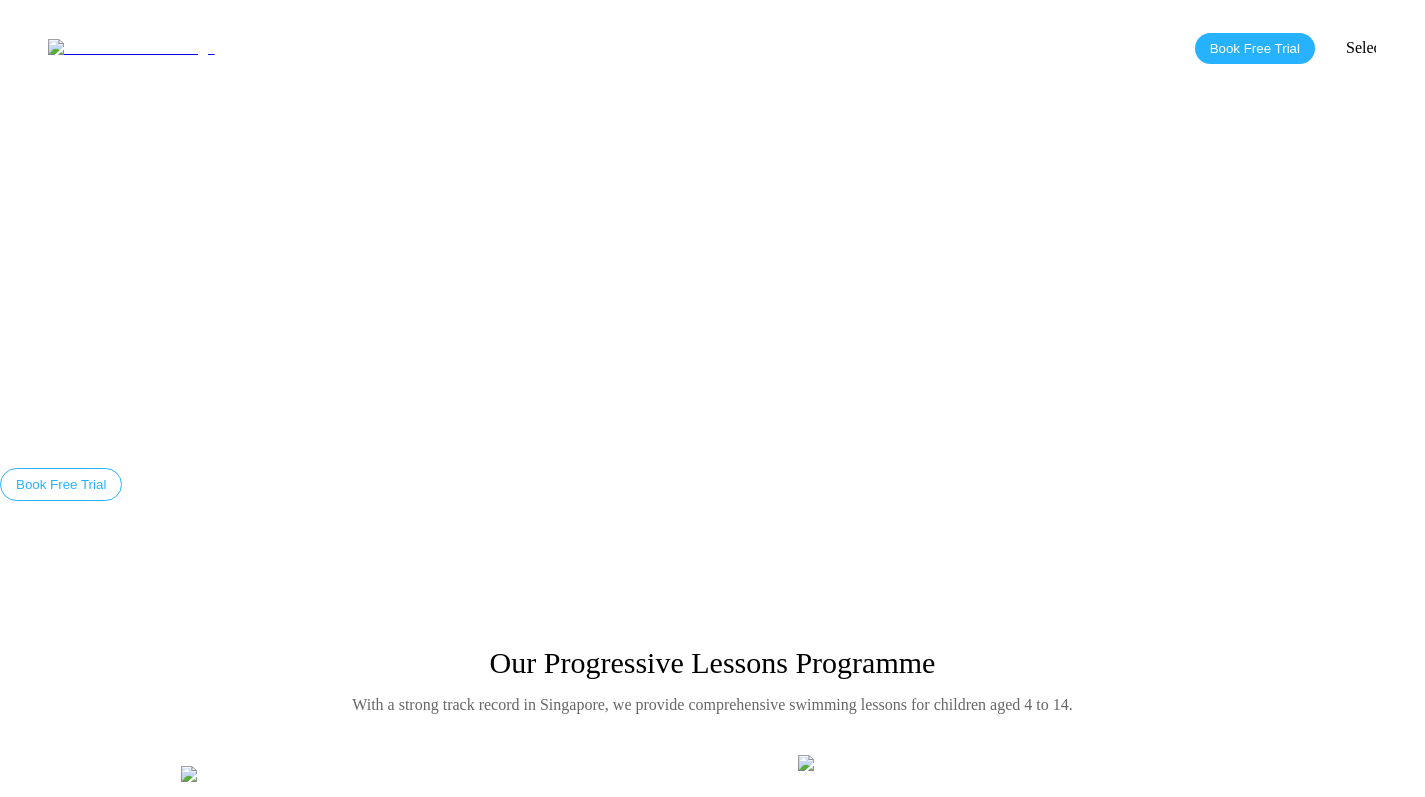 scroll, scrollTop: 0, scrollLeft: 0, axis: both 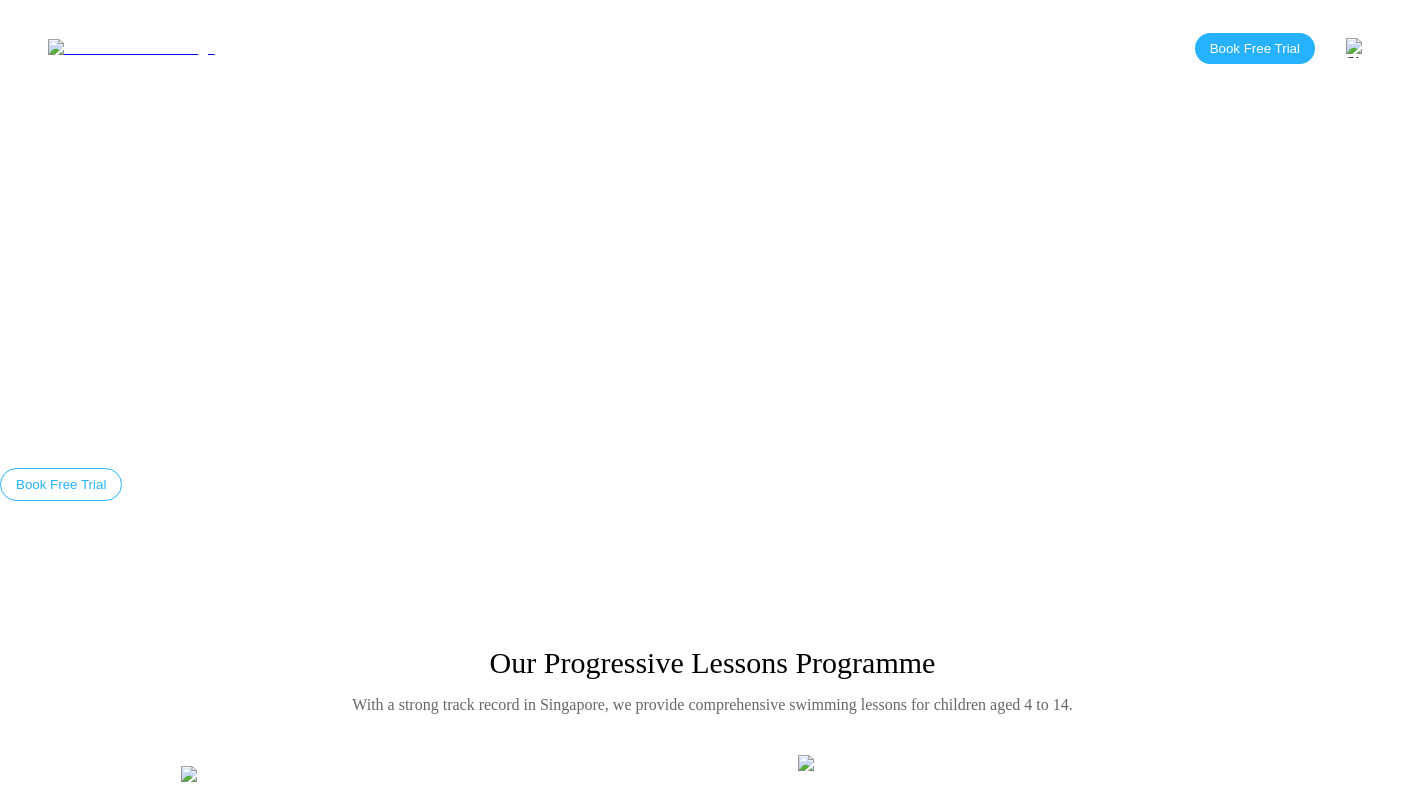 click on "Blog" at bounding box center (632, 47) 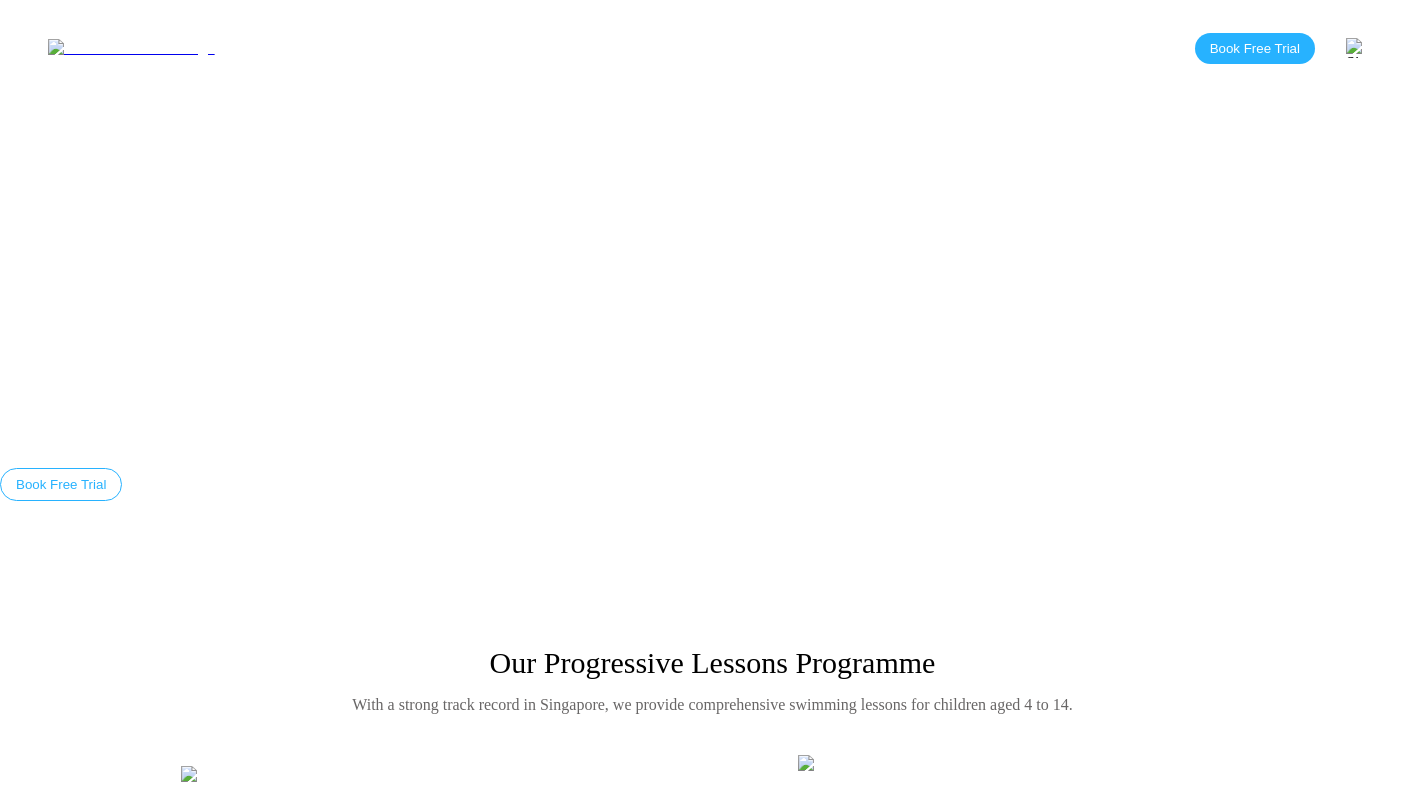 click on "Blog" at bounding box center [632, 47] 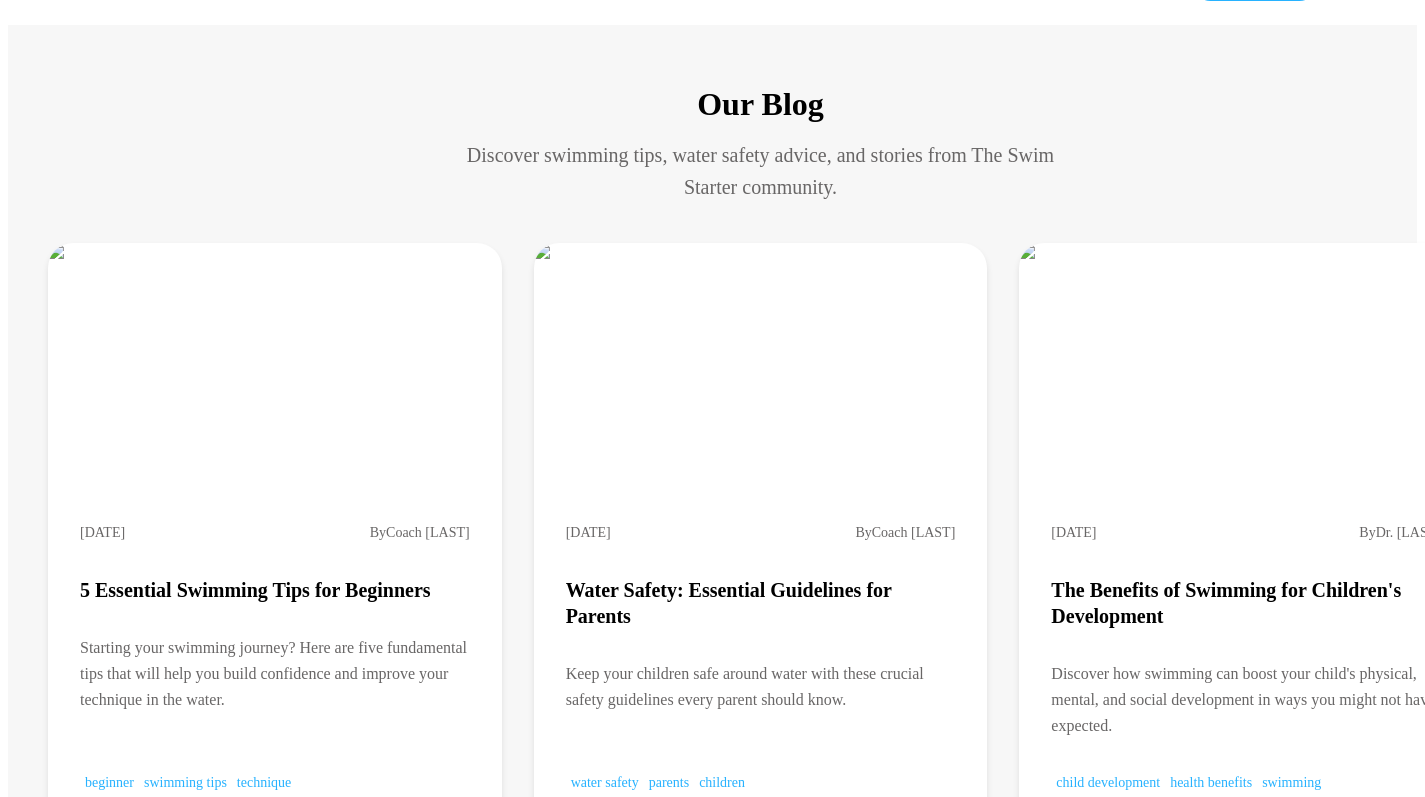 scroll, scrollTop: 64, scrollLeft: 0, axis: vertical 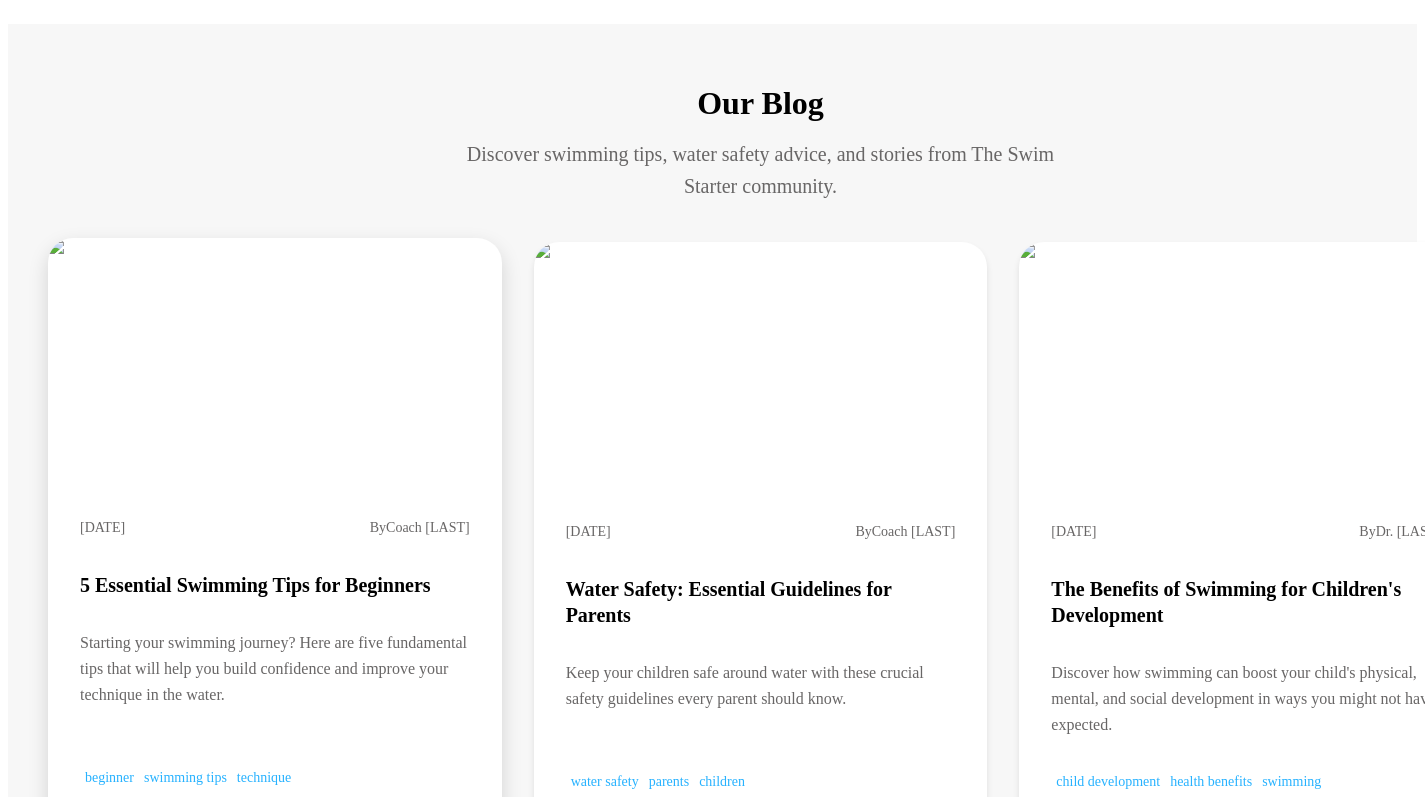 click at bounding box center (189, 247) 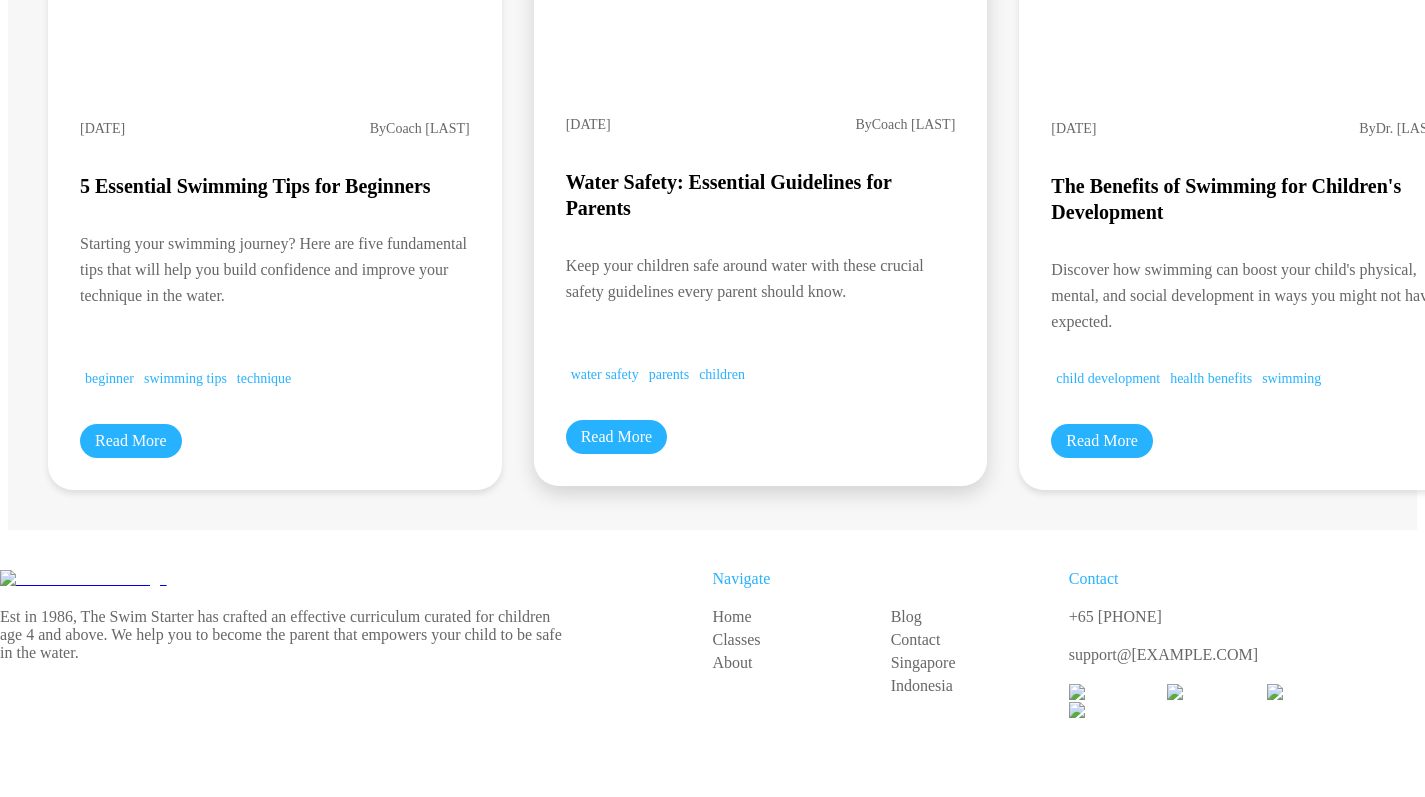 scroll, scrollTop: 509, scrollLeft: 0, axis: vertical 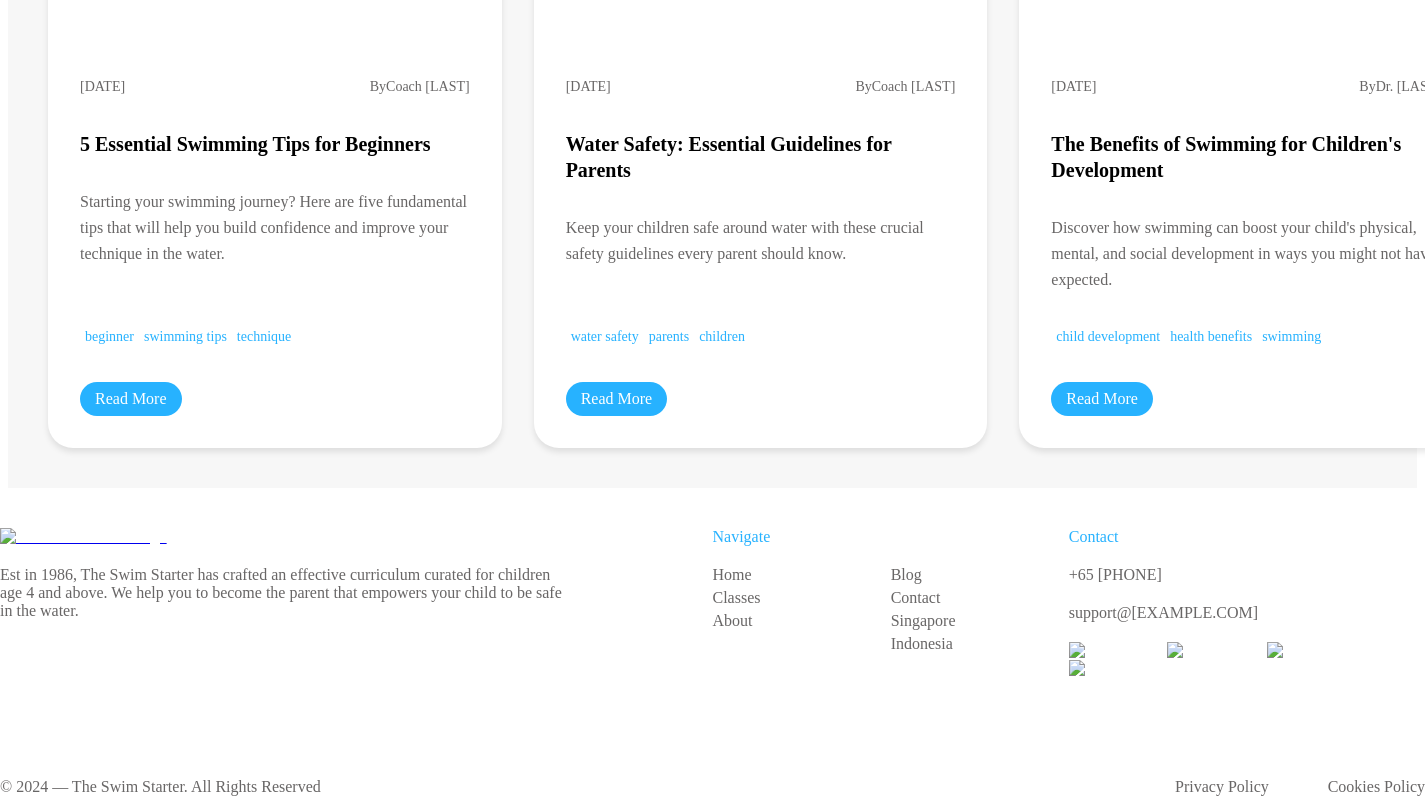 click on "Our Blog Discover swimming tips, water safety advice, and stories from The Swim Starter community. 01/08/2024 By  Coach Sarah 5 Essential Swimming Tips for Beginners Starting your swimming journey? Here are five fundamental tips that will help you build confidence and improve your technique in the water. beginner swimming tips technique Read More 28/07/2024 By  Coach Michael Water Safety: Essential Guidelines for Parents Keep your children safe around water with these crucial safety guidelines every parent should know. water safety parents children Read More 15/07/2024 By  Dr. Lisa Chen The Benefits of Swimming for Children's Development Discover how swimming can boost your child's physical, mental, and social development in ways you might not have expected. child development health benefits swimming Read More" at bounding box center (712, 33) 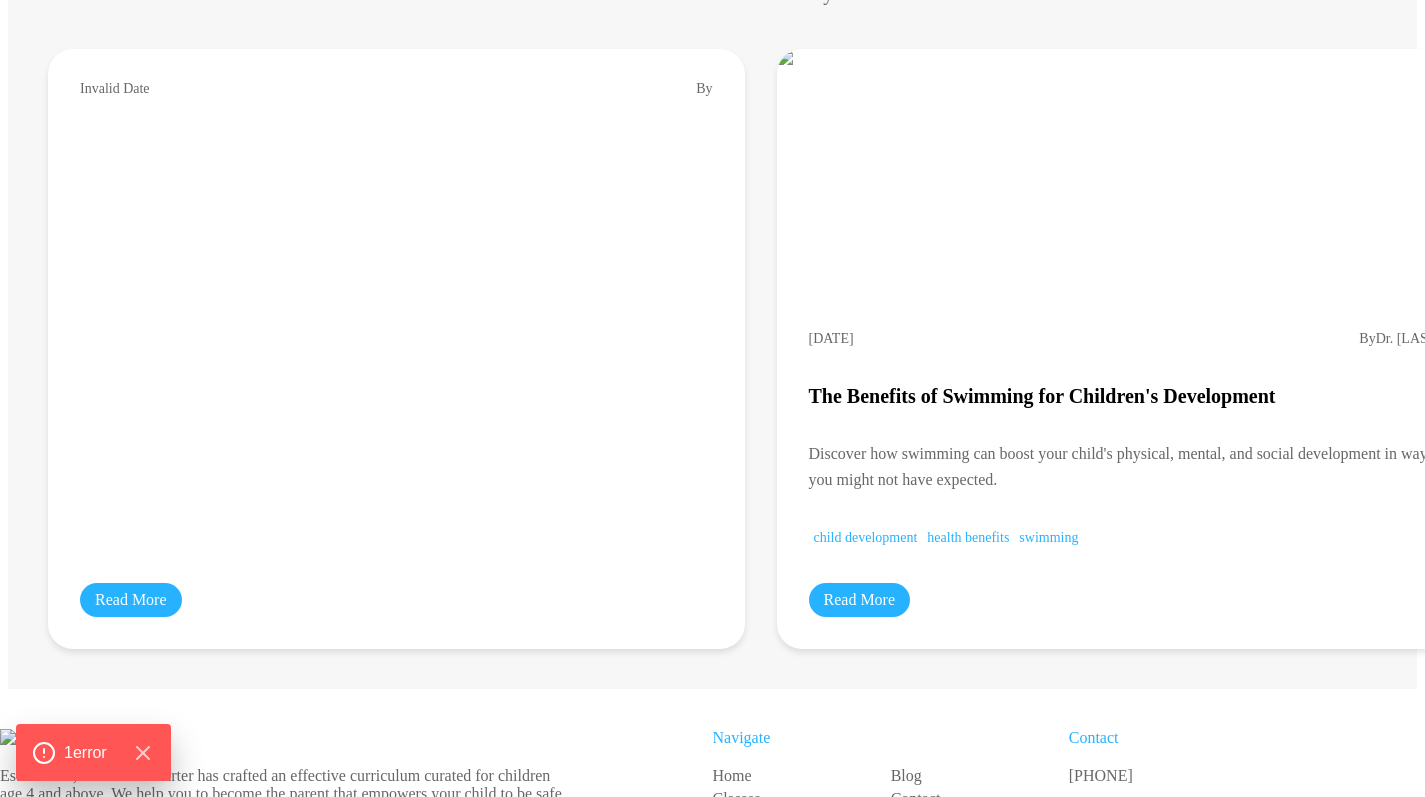 scroll, scrollTop: 255, scrollLeft: 0, axis: vertical 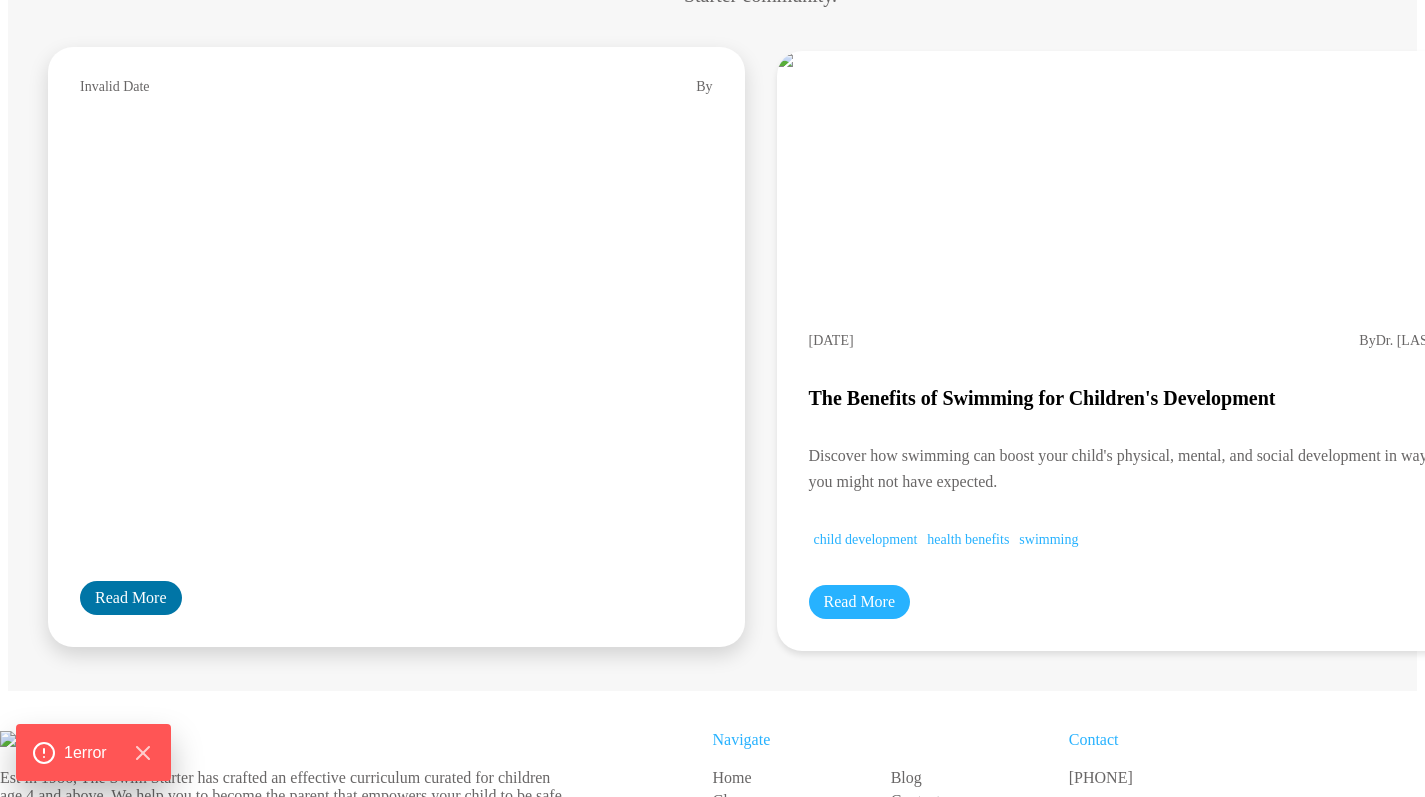click on "Read More" at bounding box center [131, 598] 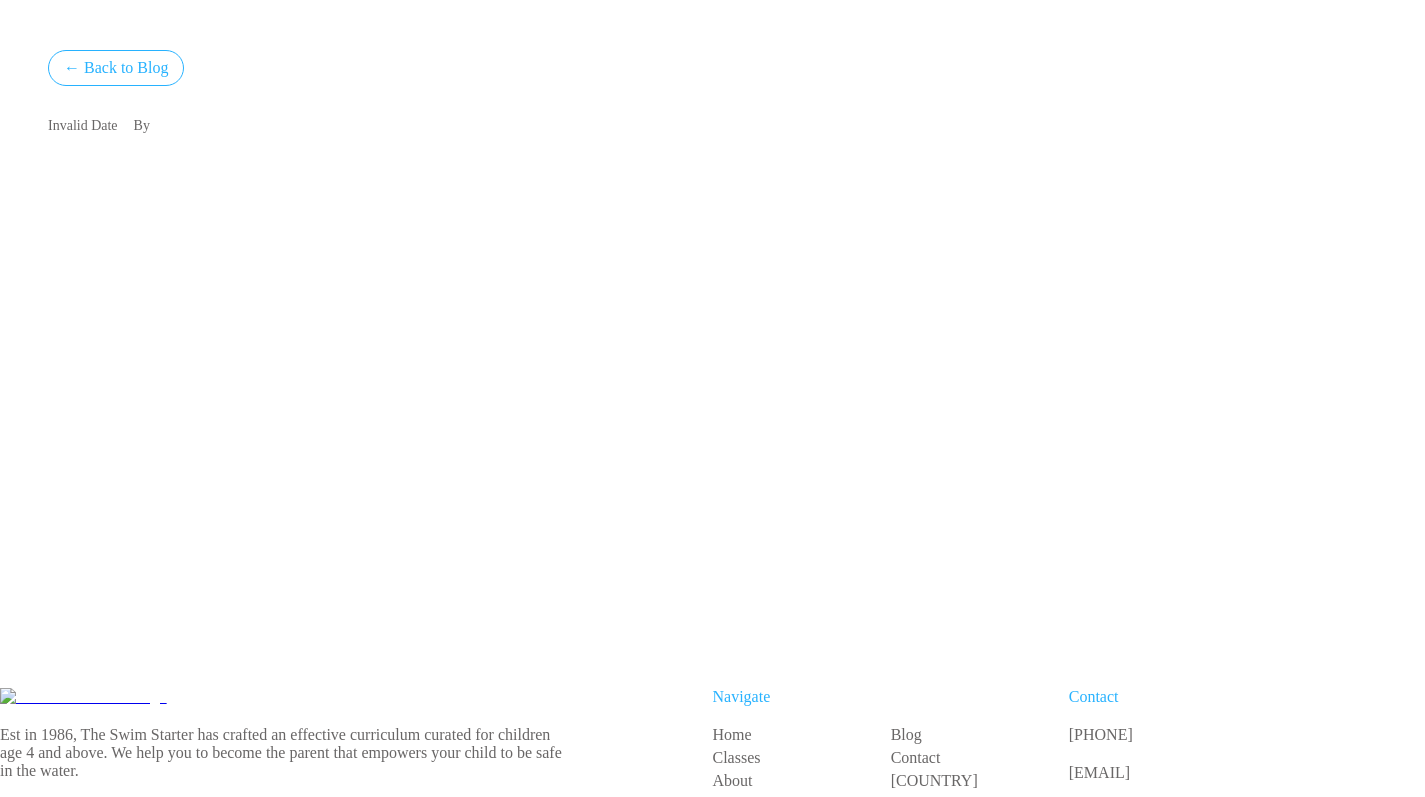 scroll, scrollTop: 0, scrollLeft: 0, axis: both 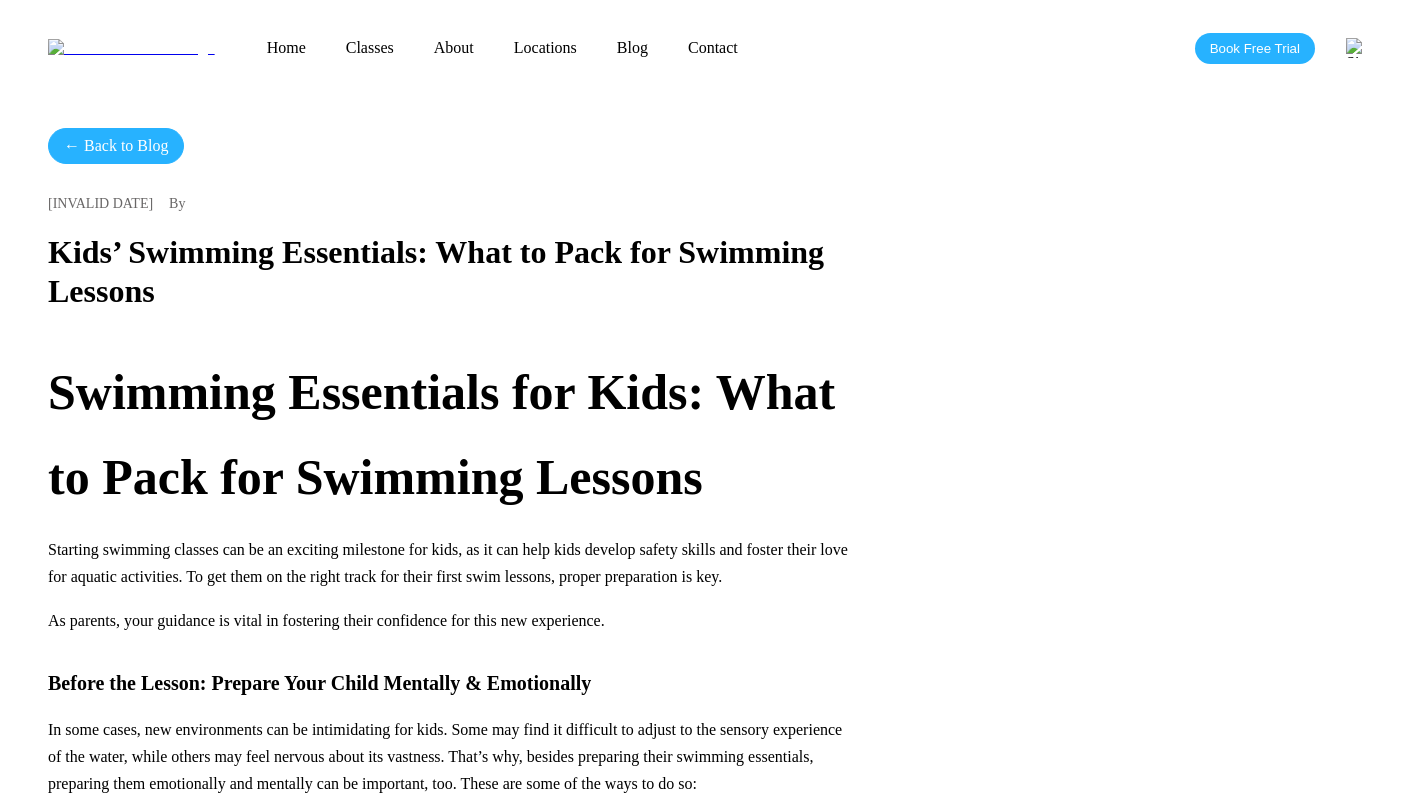 click on "← Back to Blog" at bounding box center [116, 146] 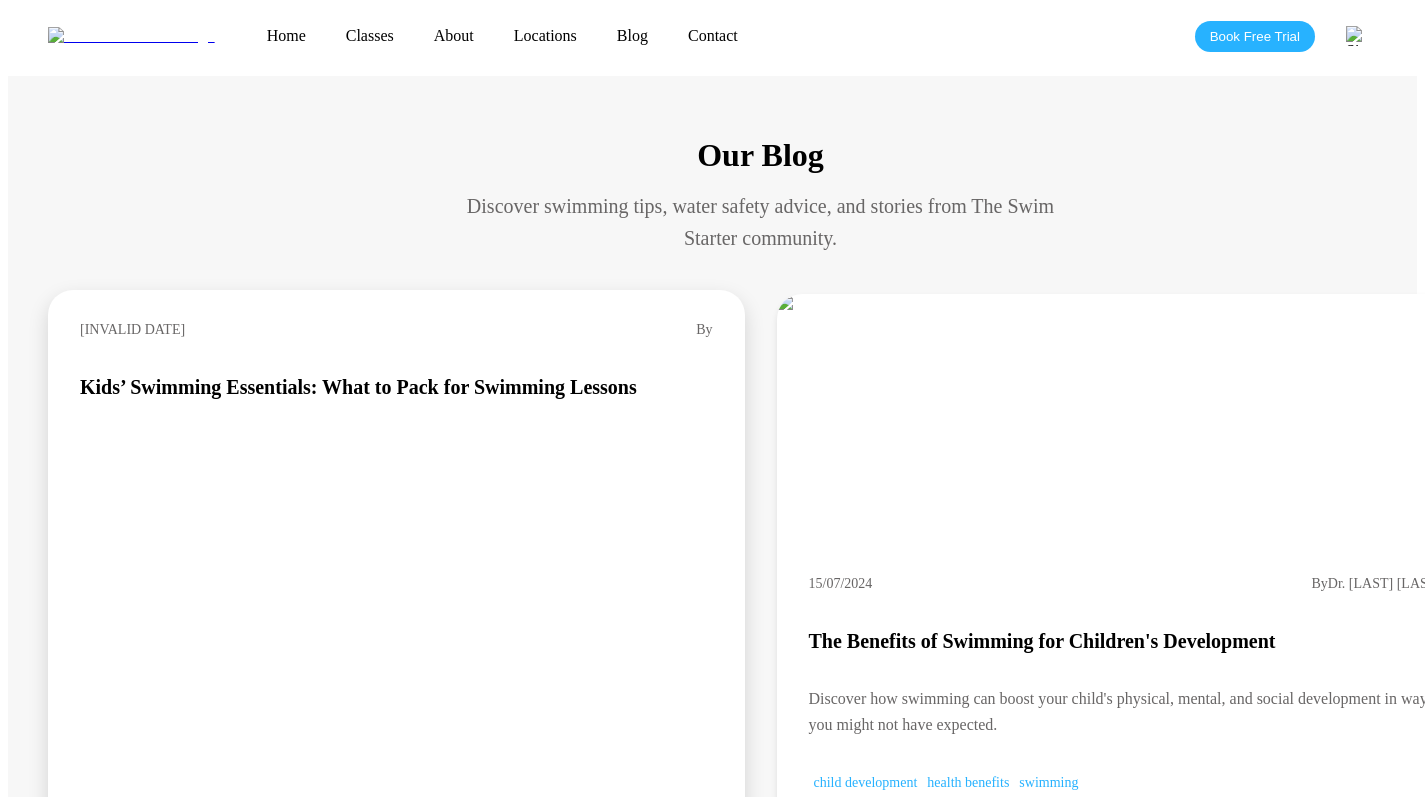 scroll, scrollTop: 10, scrollLeft: 0, axis: vertical 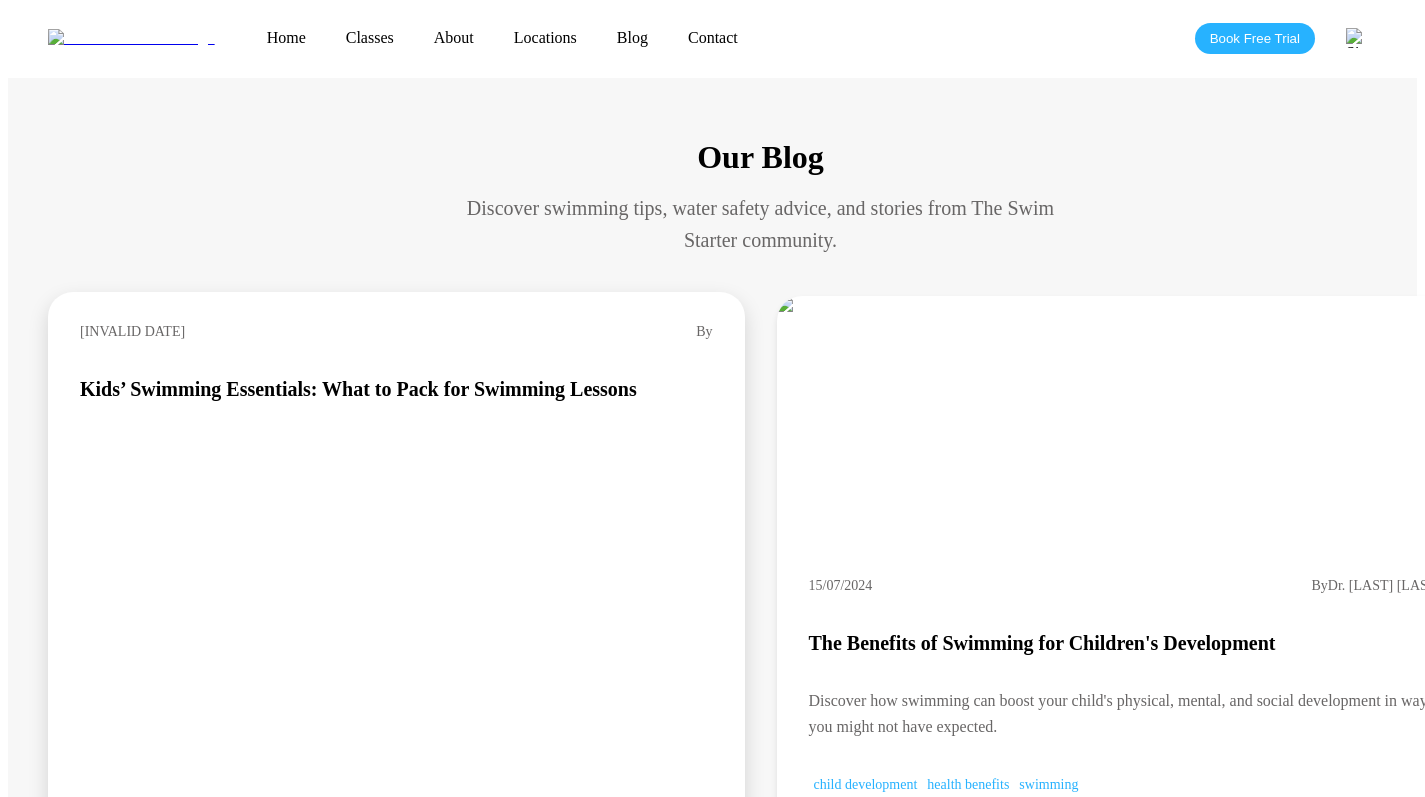 click on "Read More" at bounding box center [131, 843] 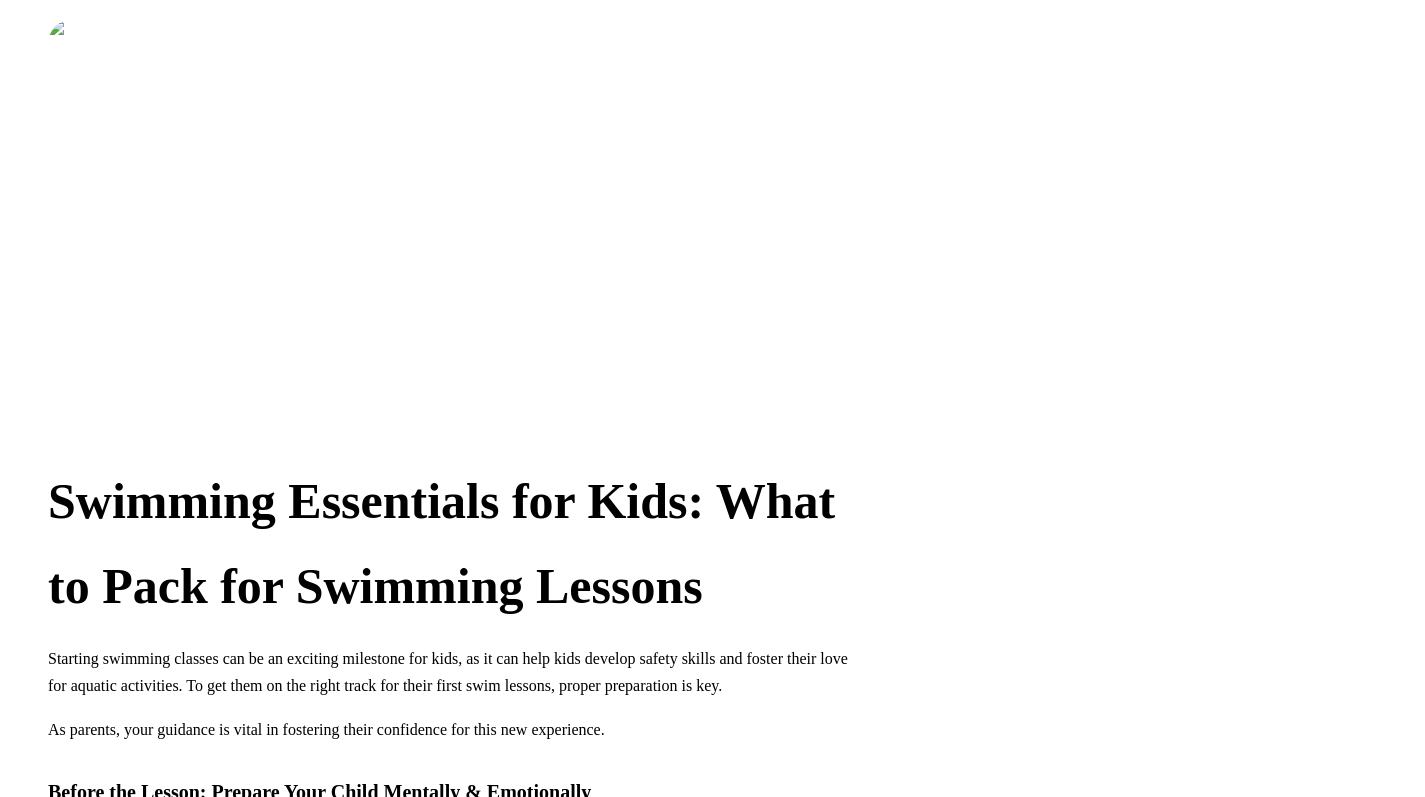 scroll, scrollTop: 347, scrollLeft: 0, axis: vertical 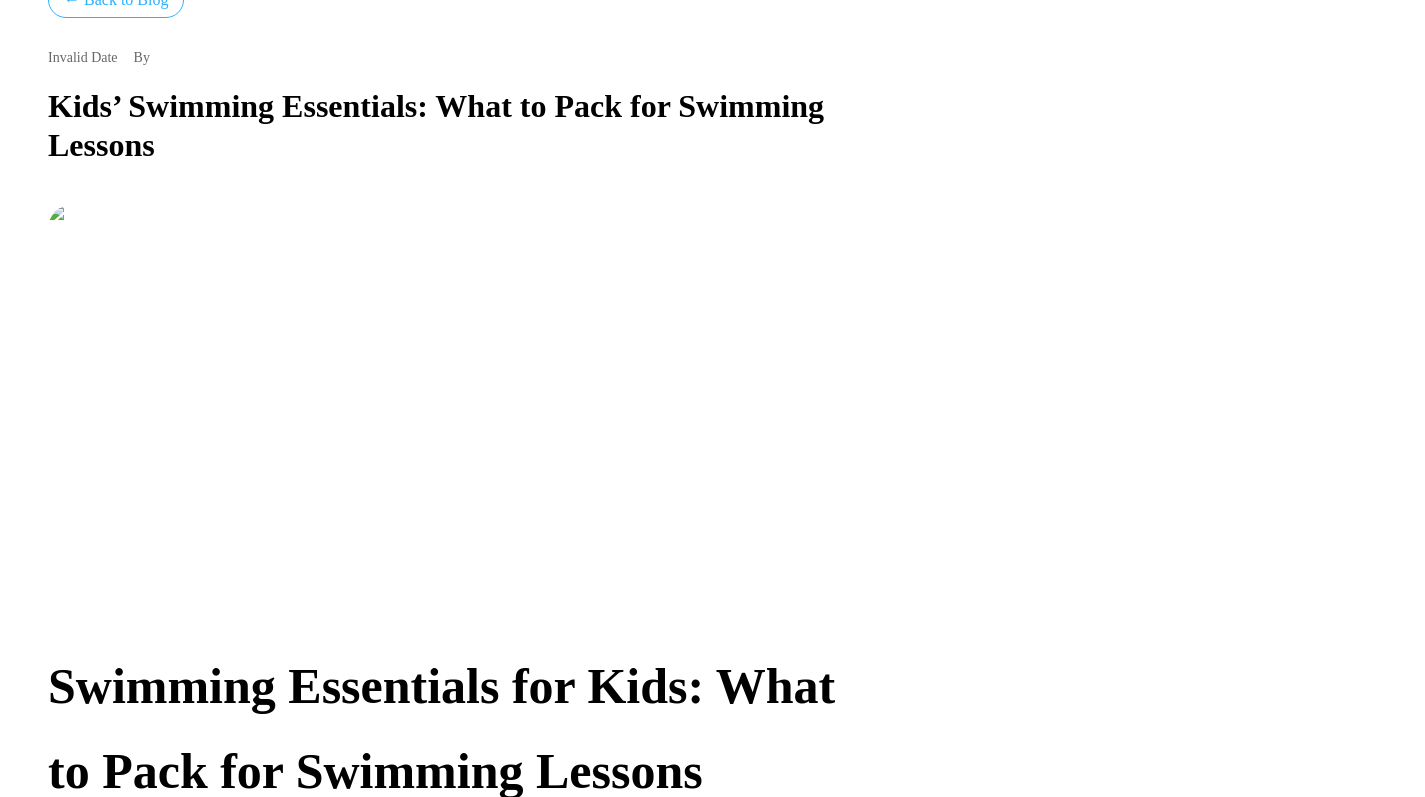 click at bounding box center (267, 213) 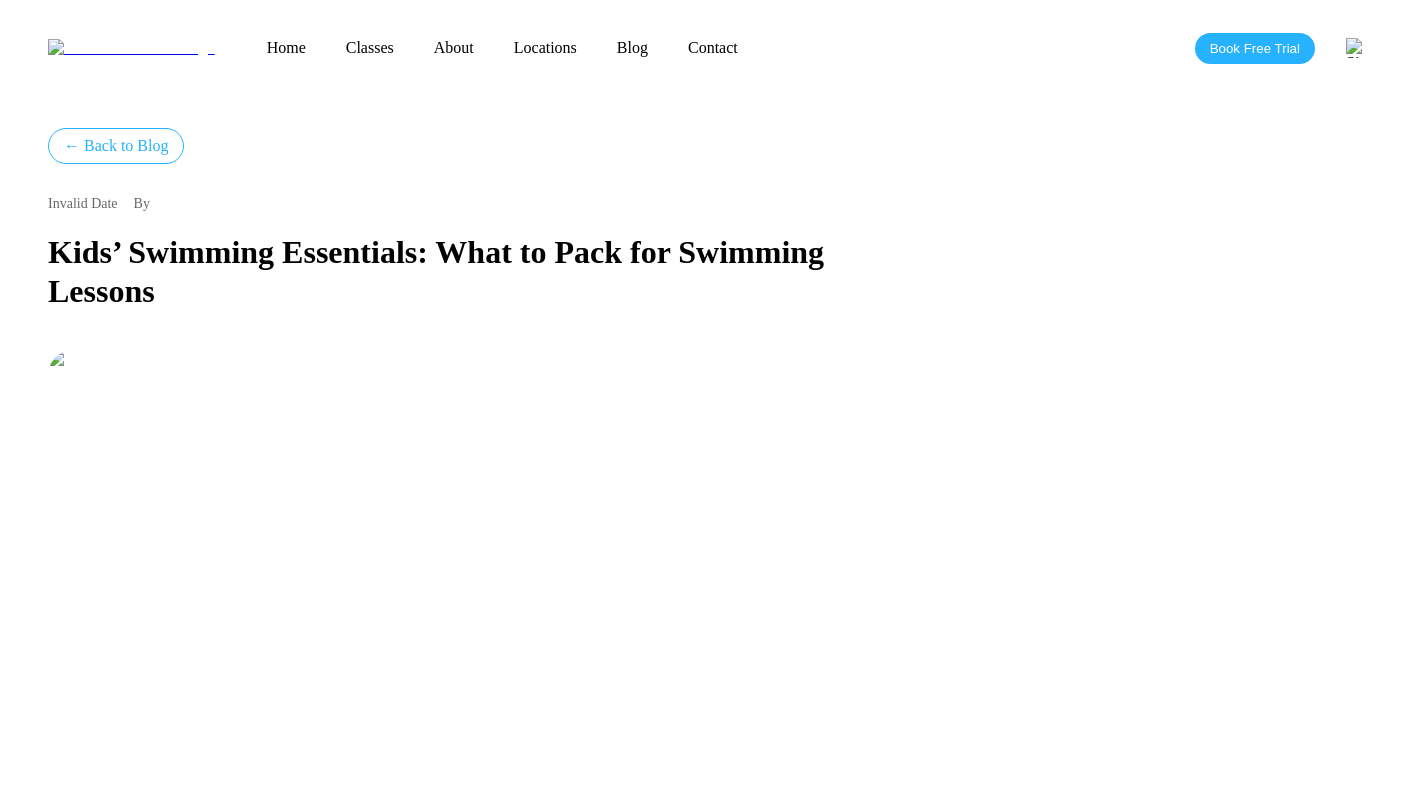 scroll, scrollTop: 25, scrollLeft: 0, axis: vertical 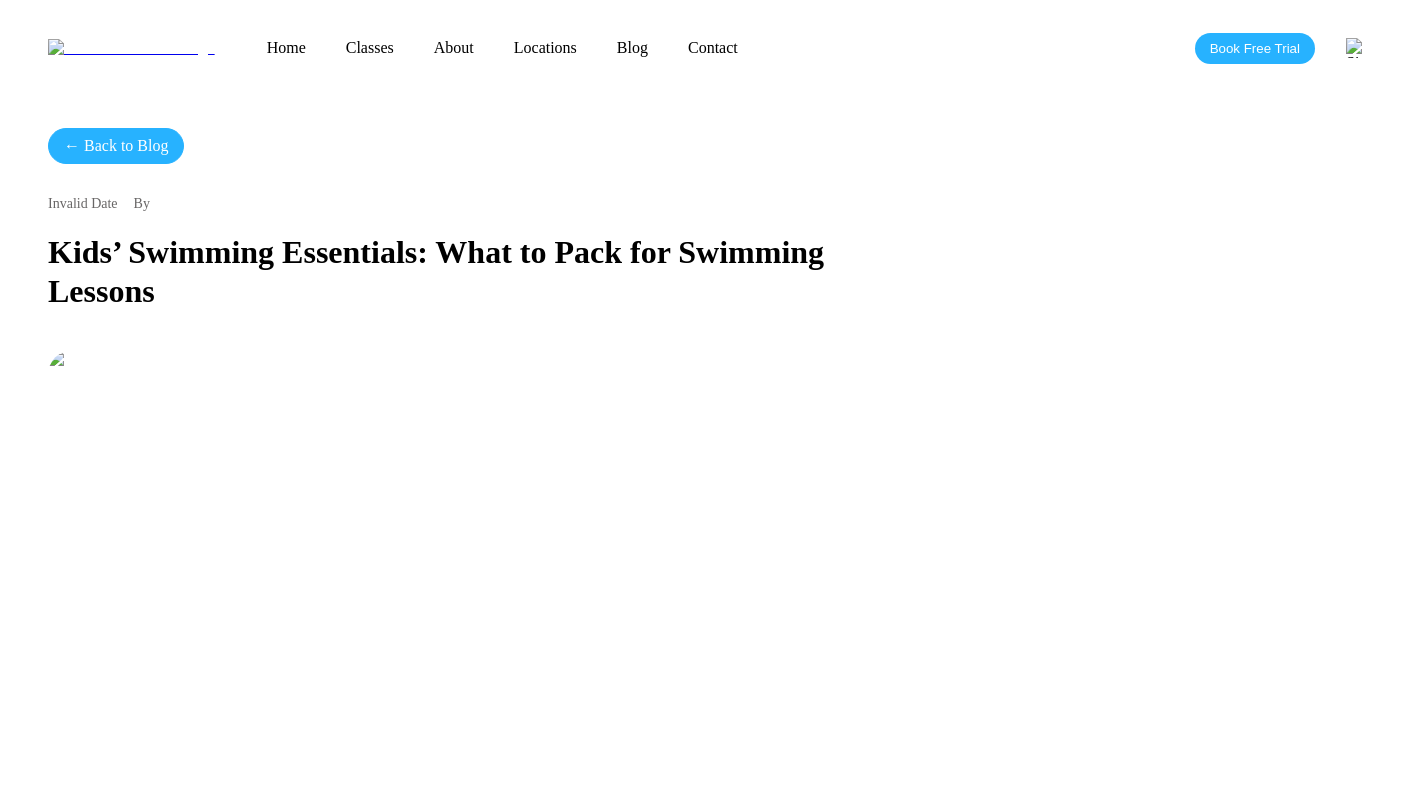 click on "← Back to Blog" at bounding box center (116, 146) 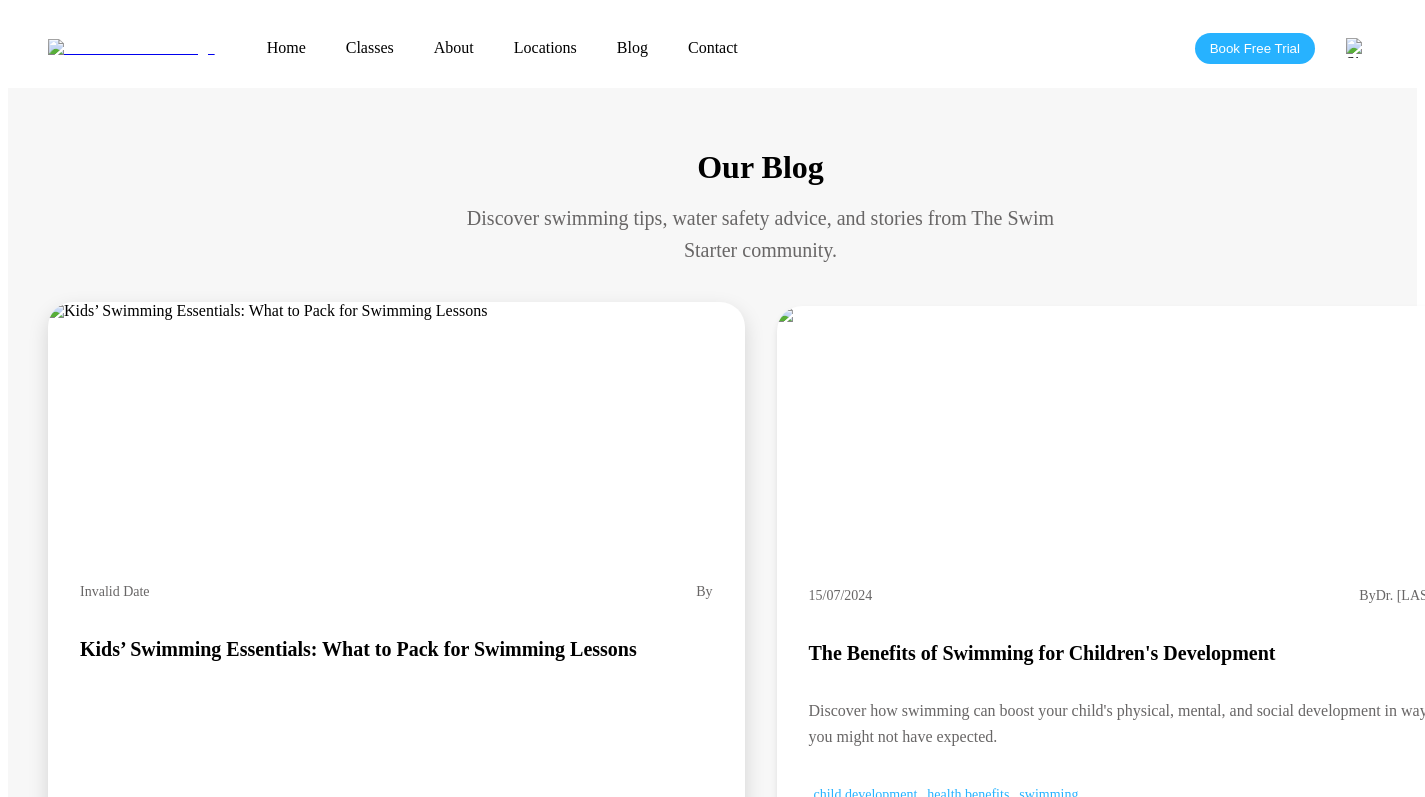 click at bounding box center (396, 427) 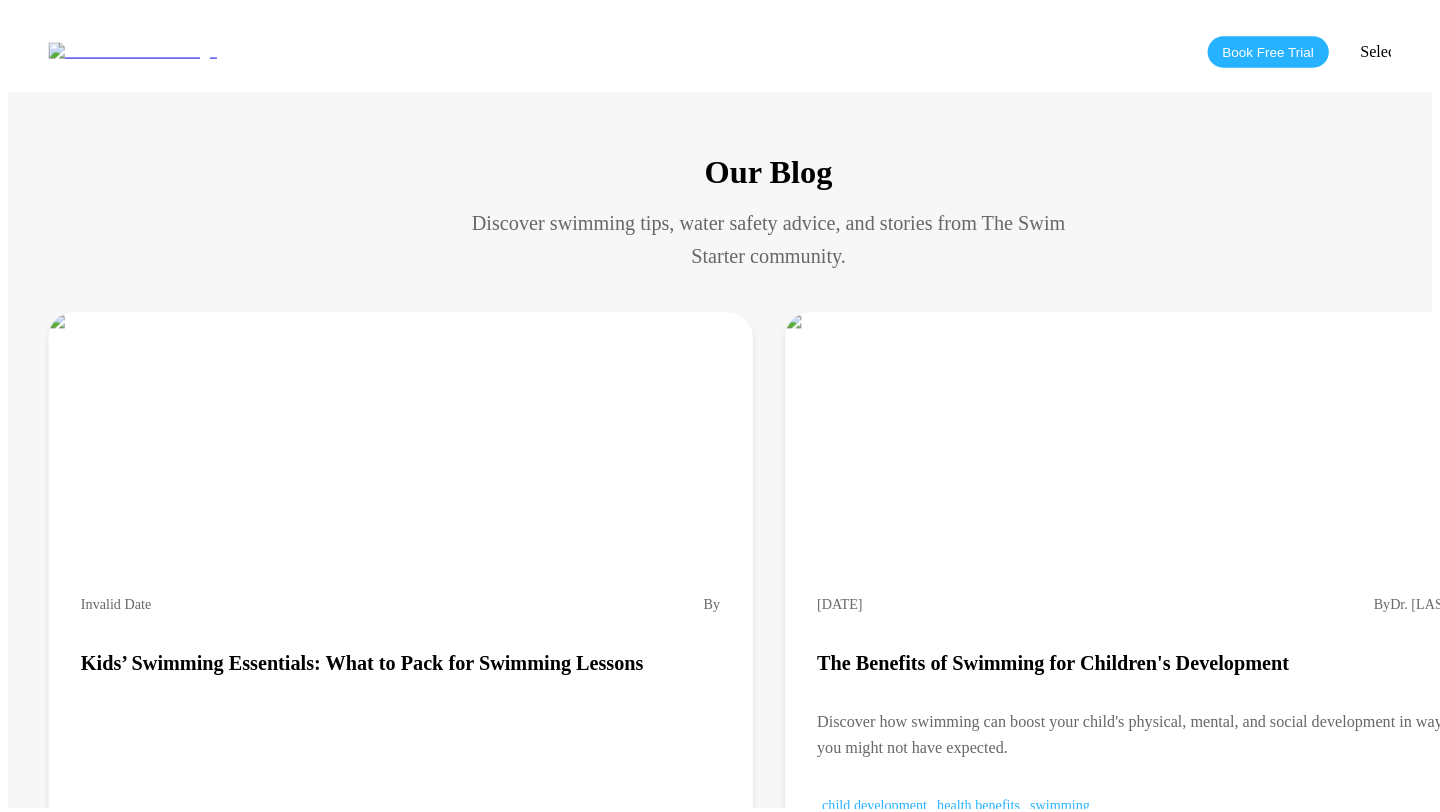 scroll, scrollTop: 0, scrollLeft: 0, axis: both 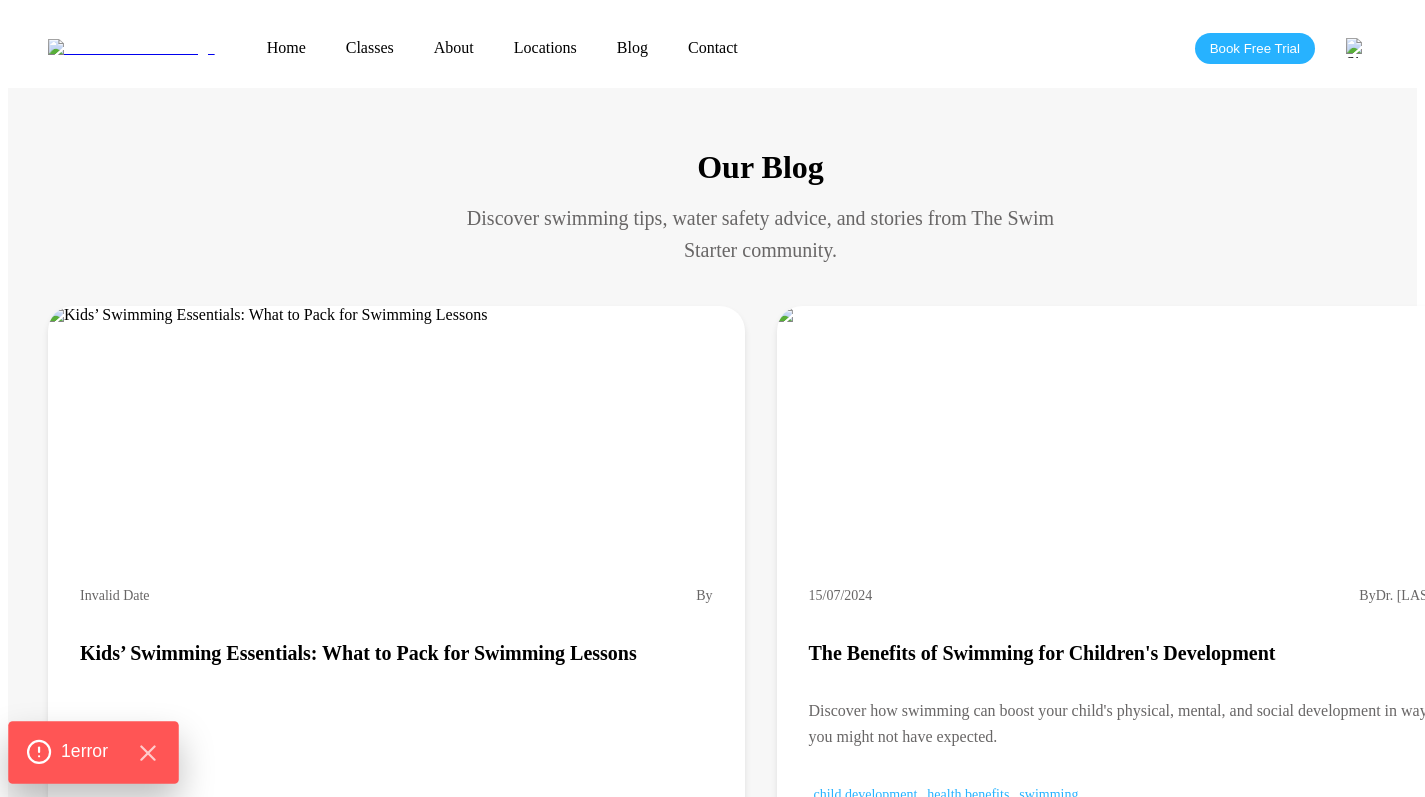 click 